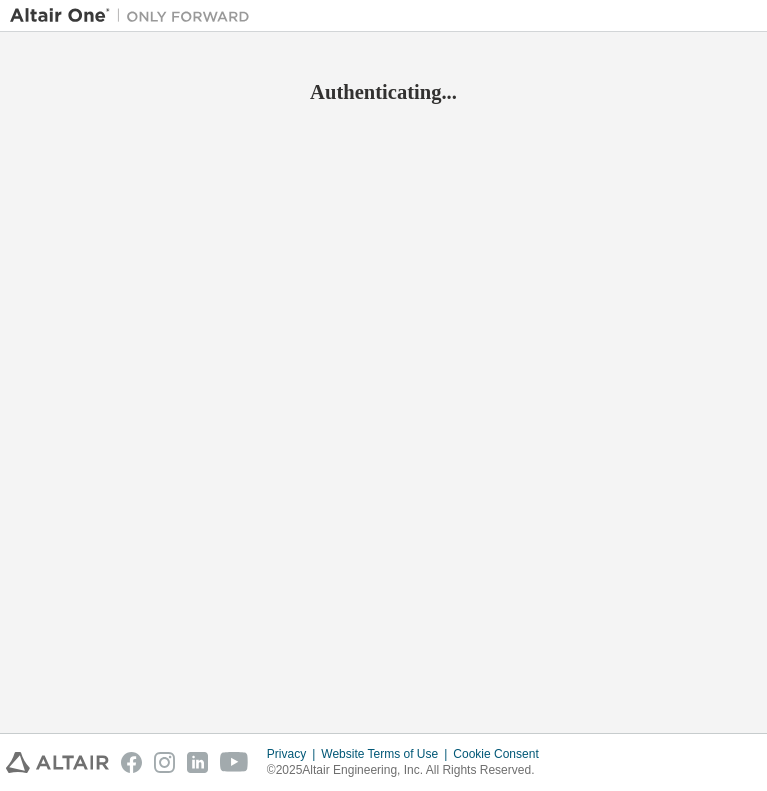 scroll, scrollTop: 0, scrollLeft: 0, axis: both 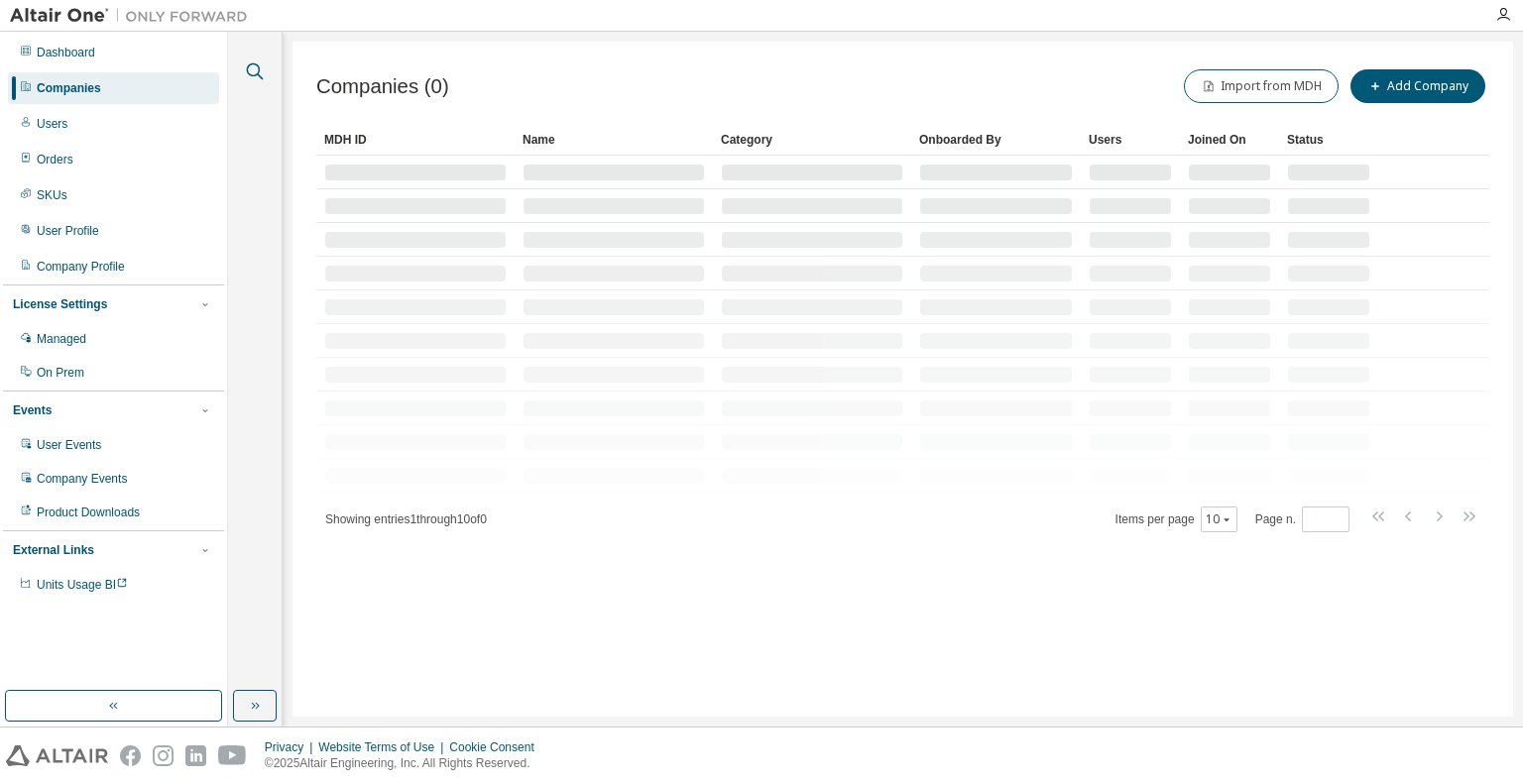 click 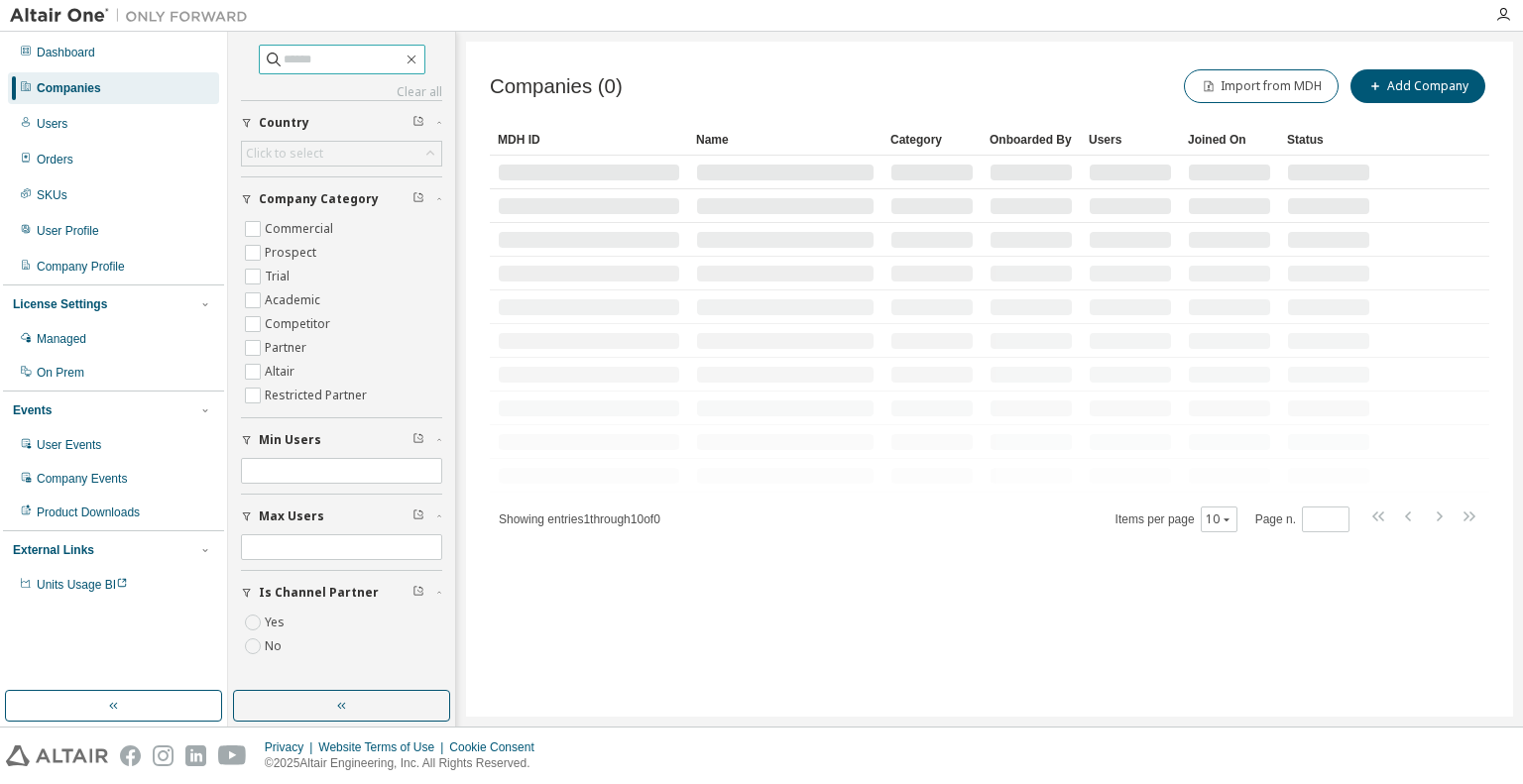 click at bounding box center [343, 59] 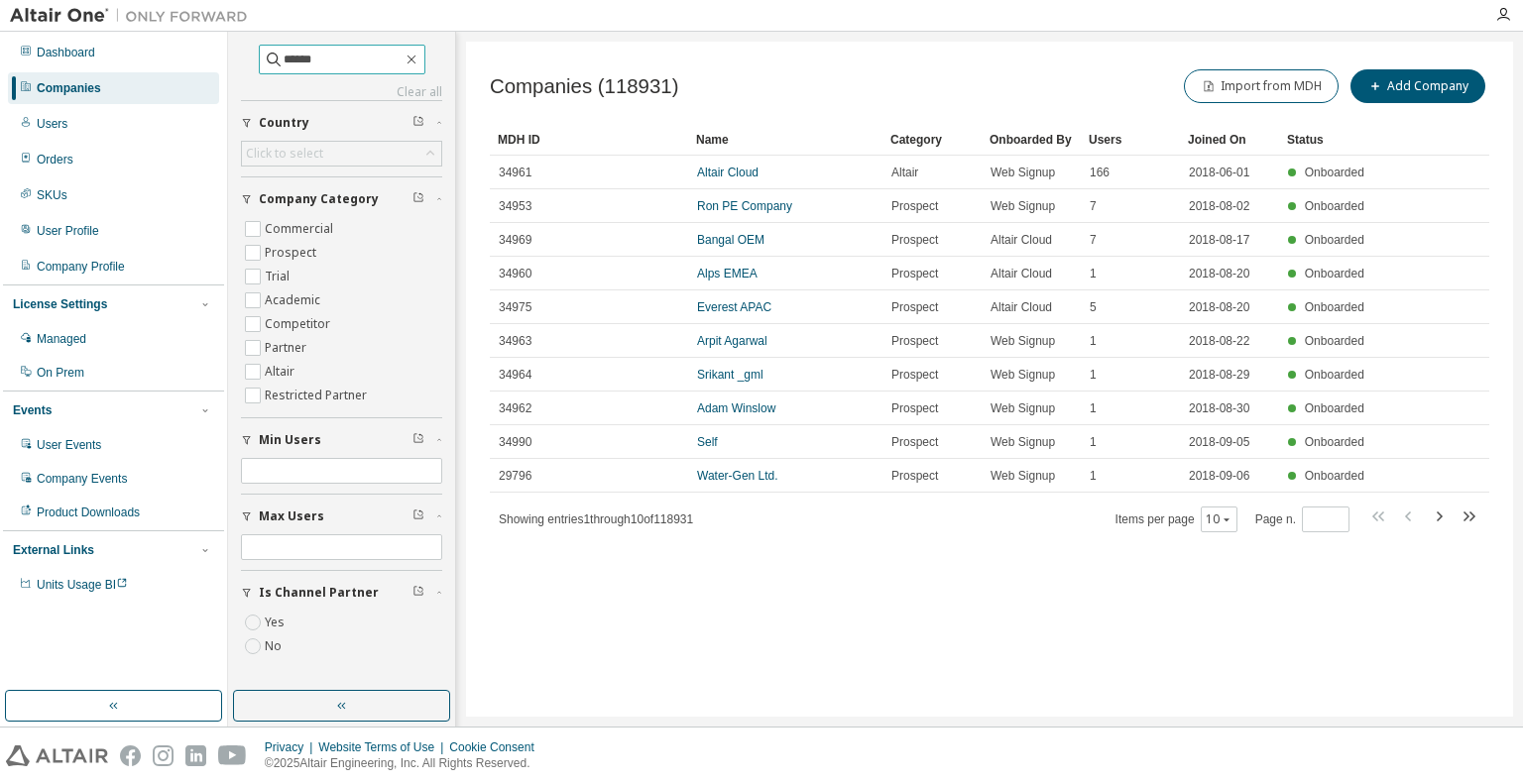 type on "******" 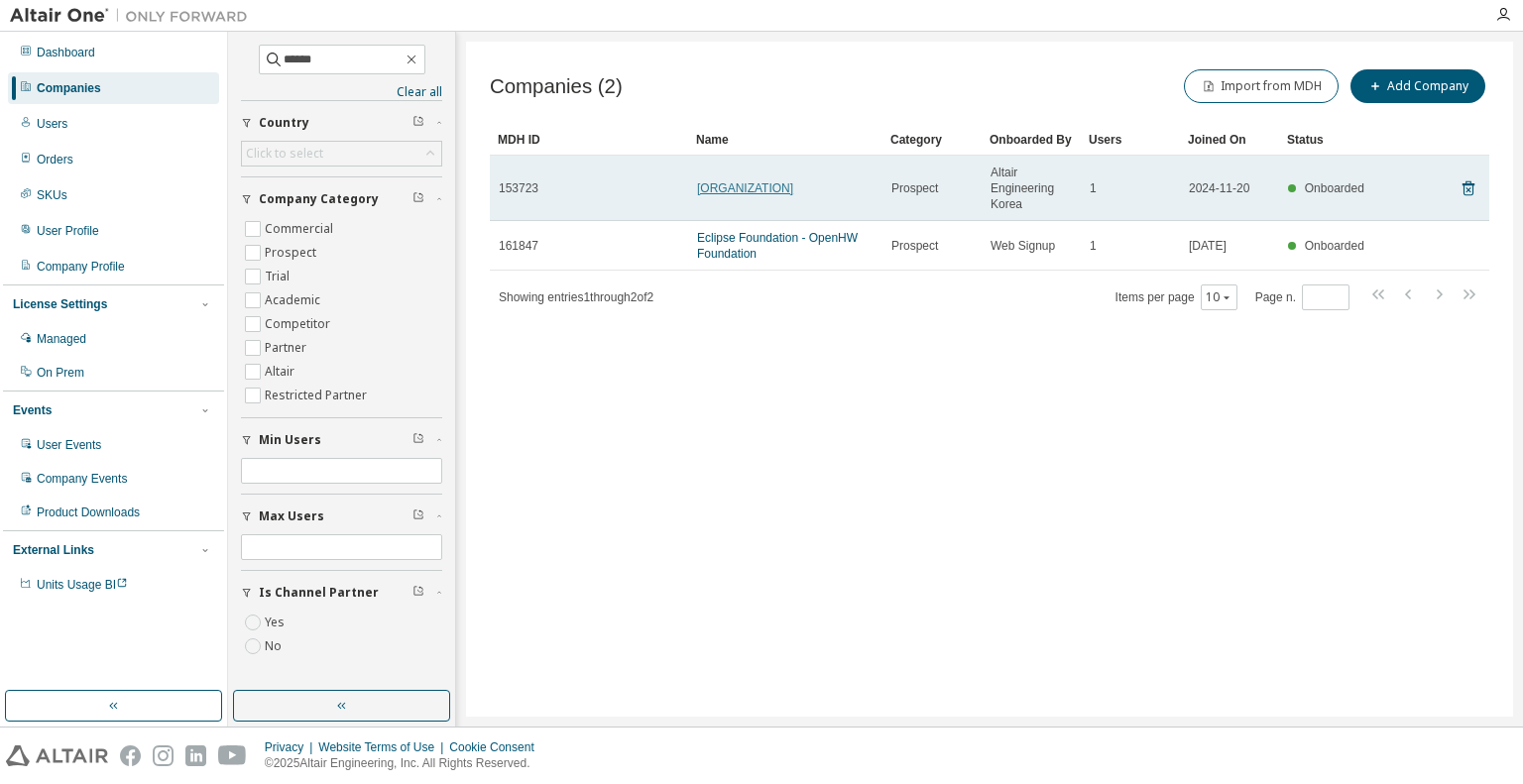 click on "[ORGANIZATION]" at bounding box center [745, 188] 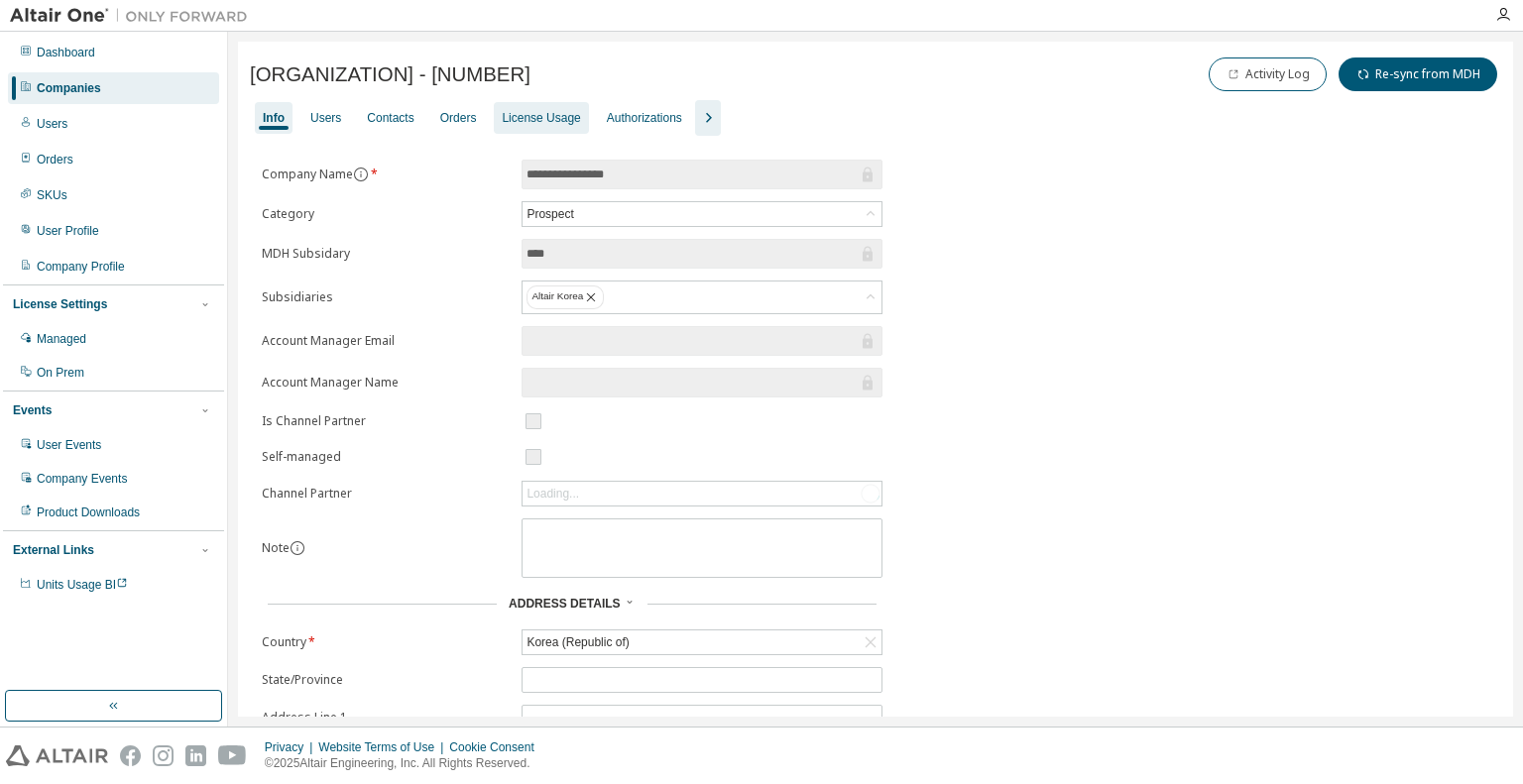 click on "License Usage" at bounding box center [540, 118] 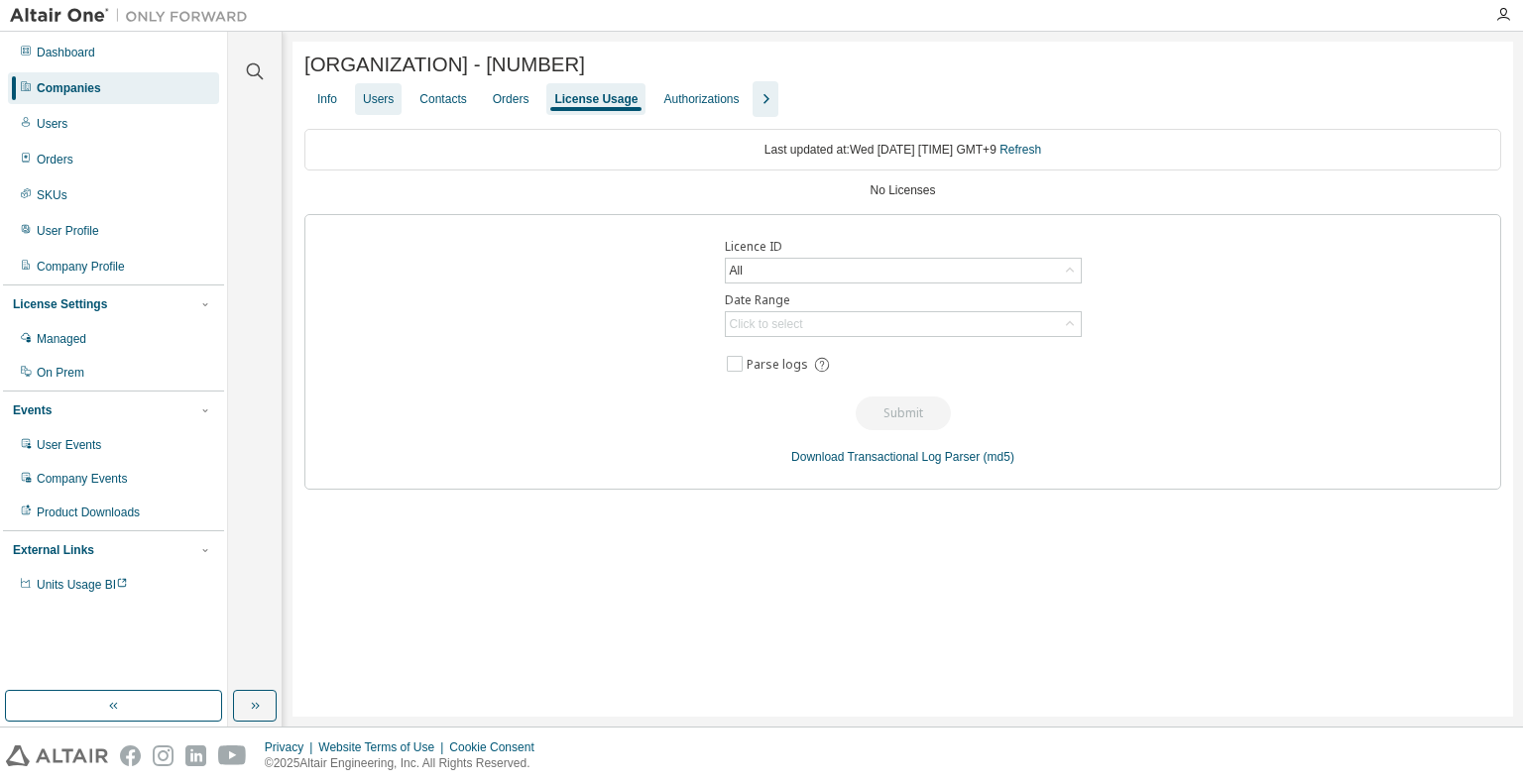 click on "Users" at bounding box center [378, 99] 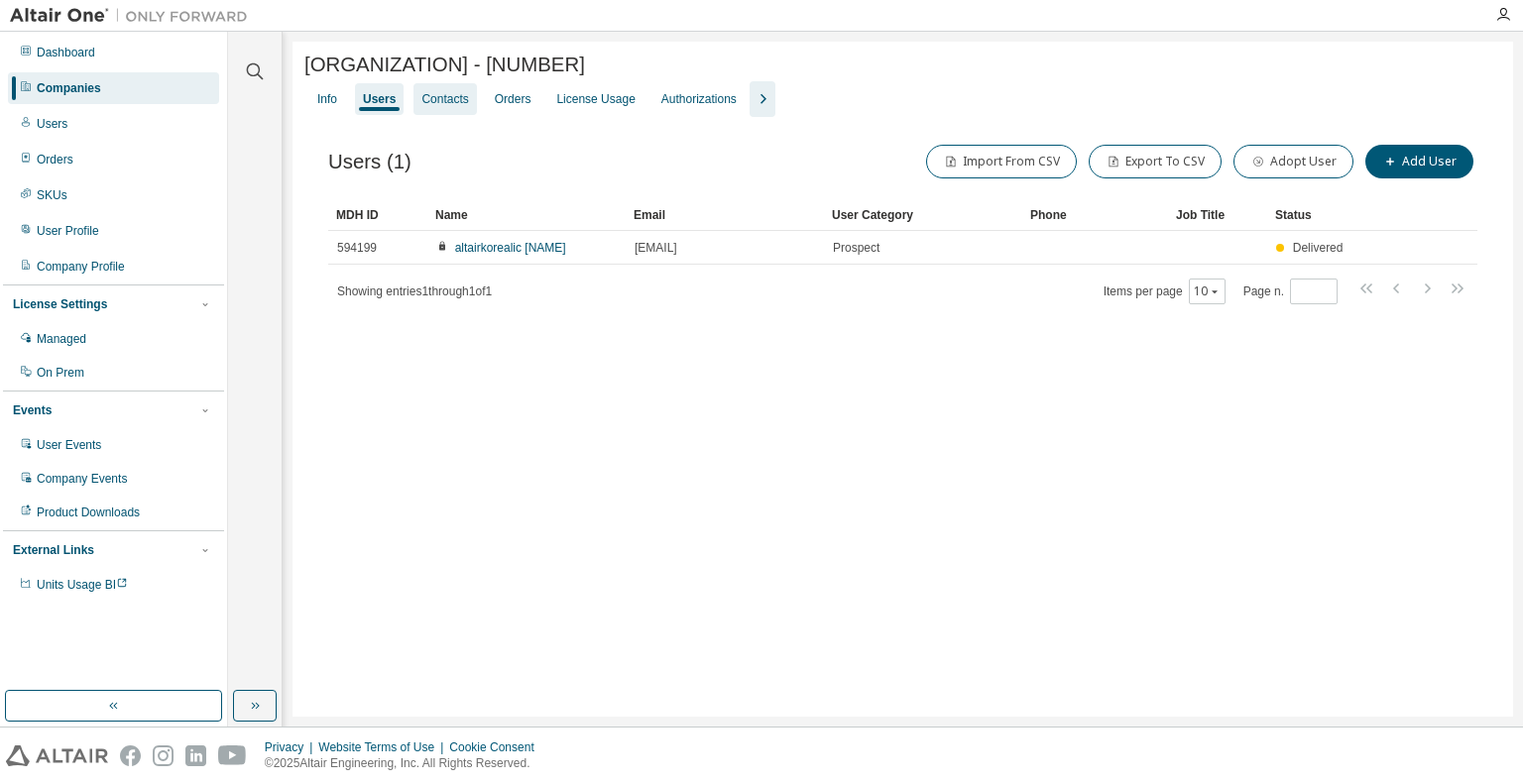 click on "Contacts" at bounding box center [444, 99] 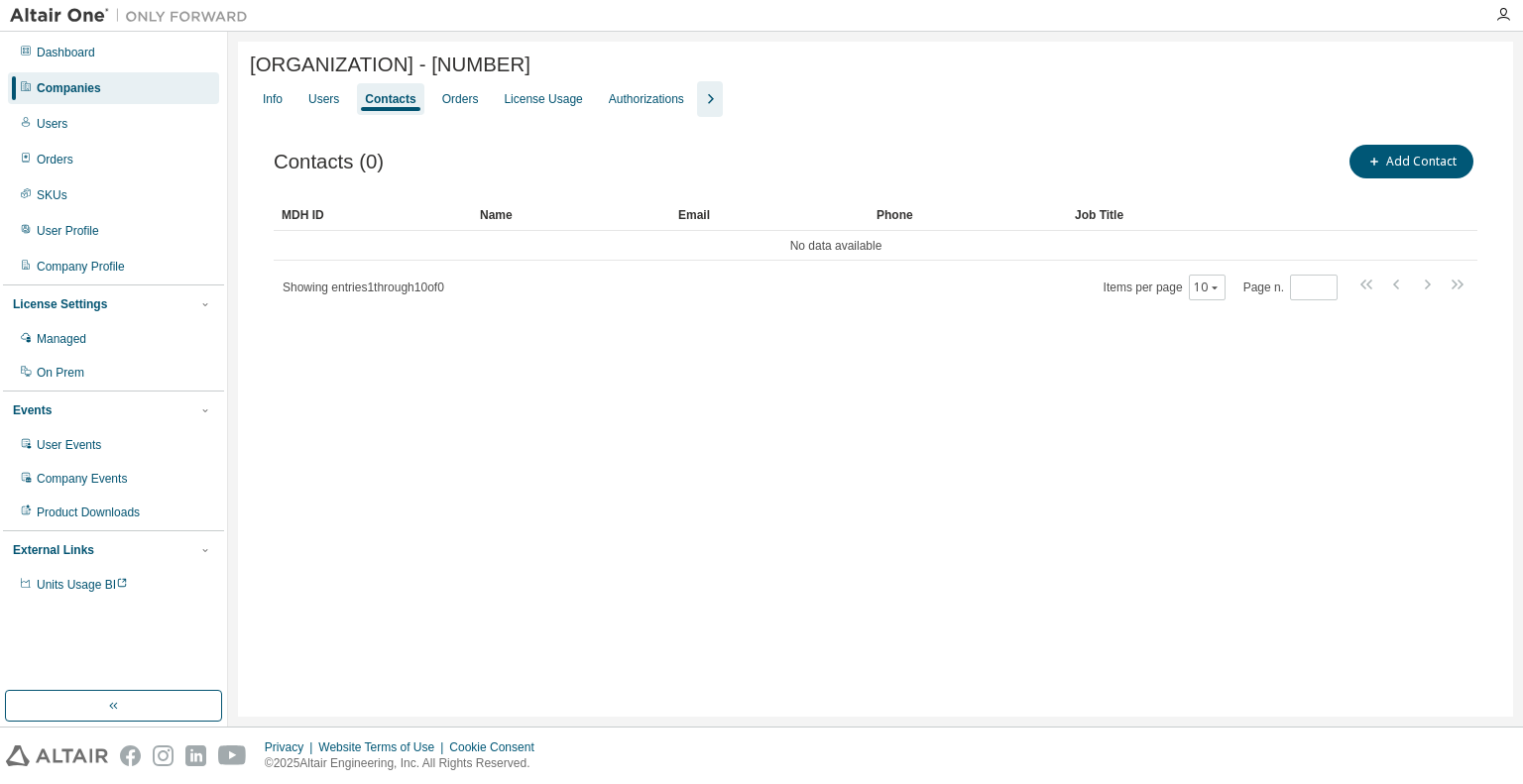 drag, startPoint x: 607, startPoint y: 661, endPoint x: 711, endPoint y: 678, distance: 105.38026 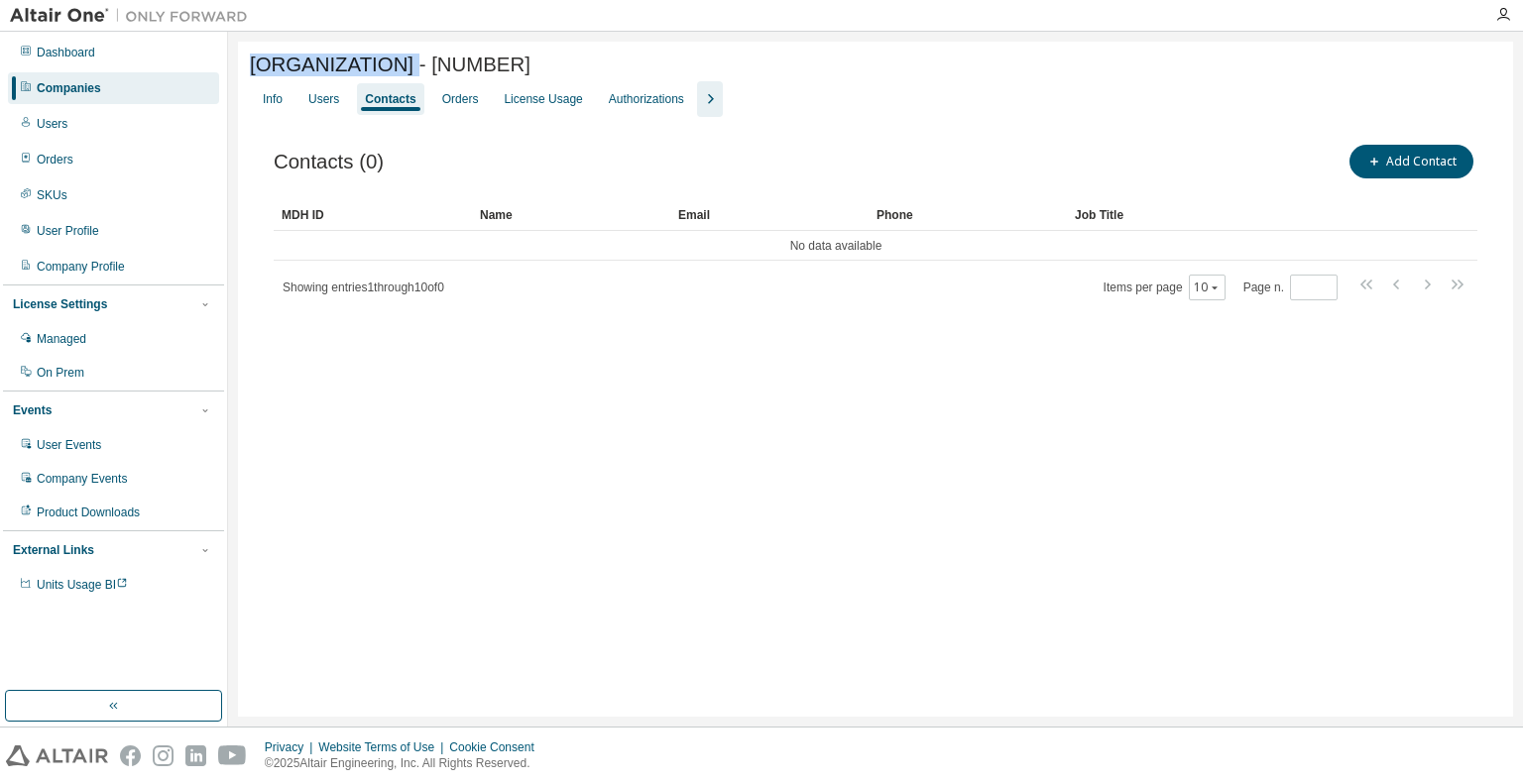 drag, startPoint x: 252, startPoint y: 71, endPoint x: 381, endPoint y: 69, distance: 129.0155 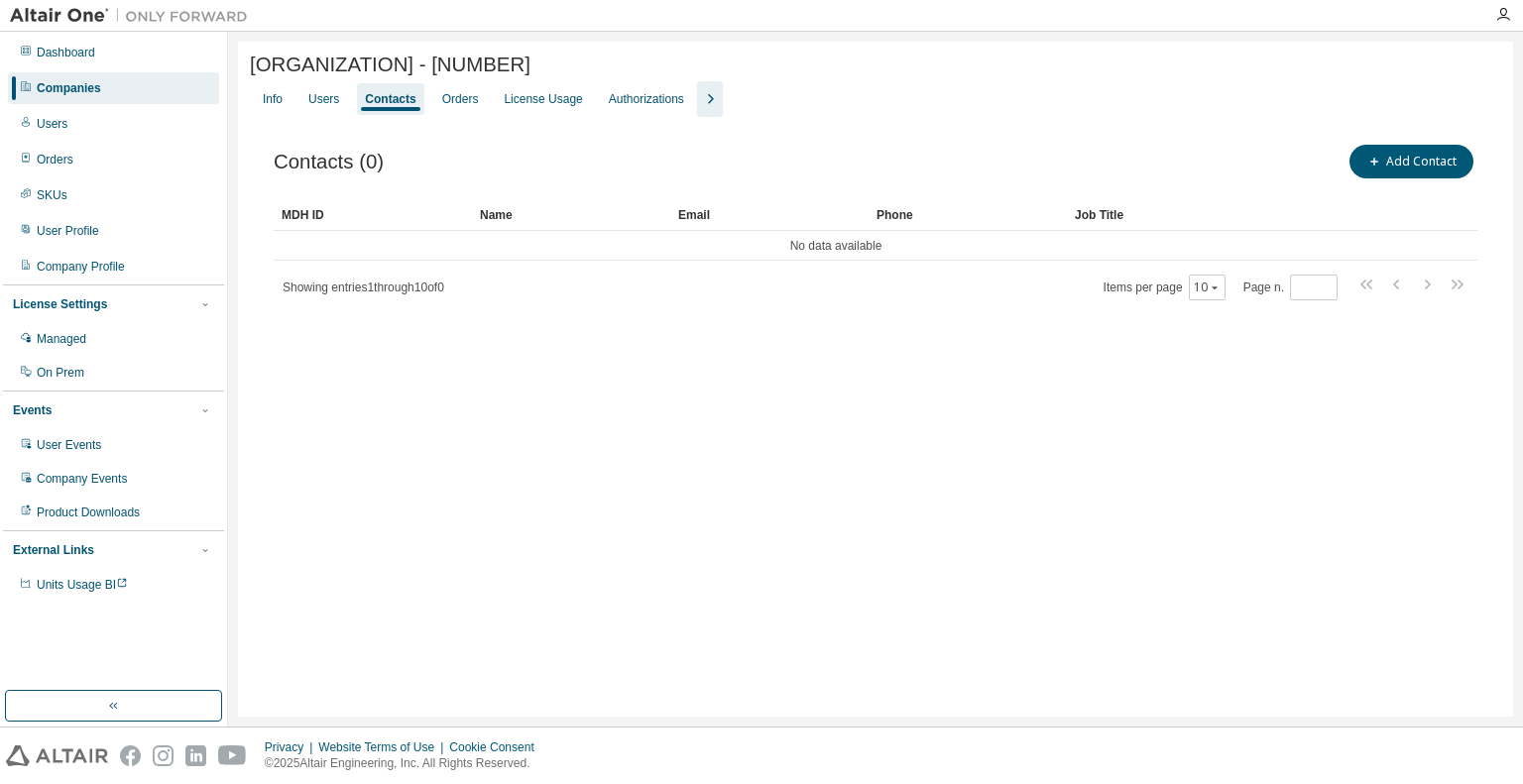 click on "Companies" at bounding box center (113, 88) 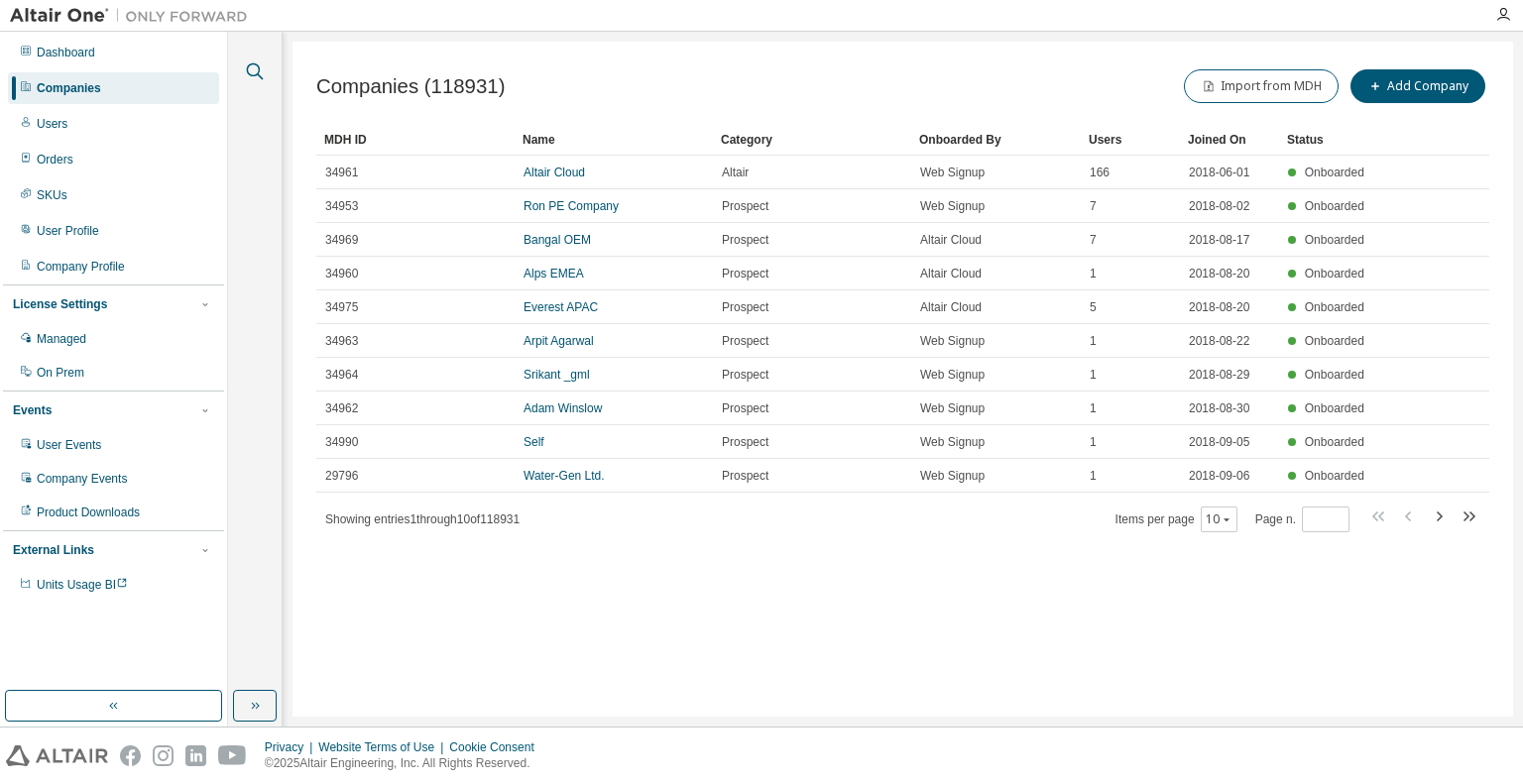 click at bounding box center (255, 71) 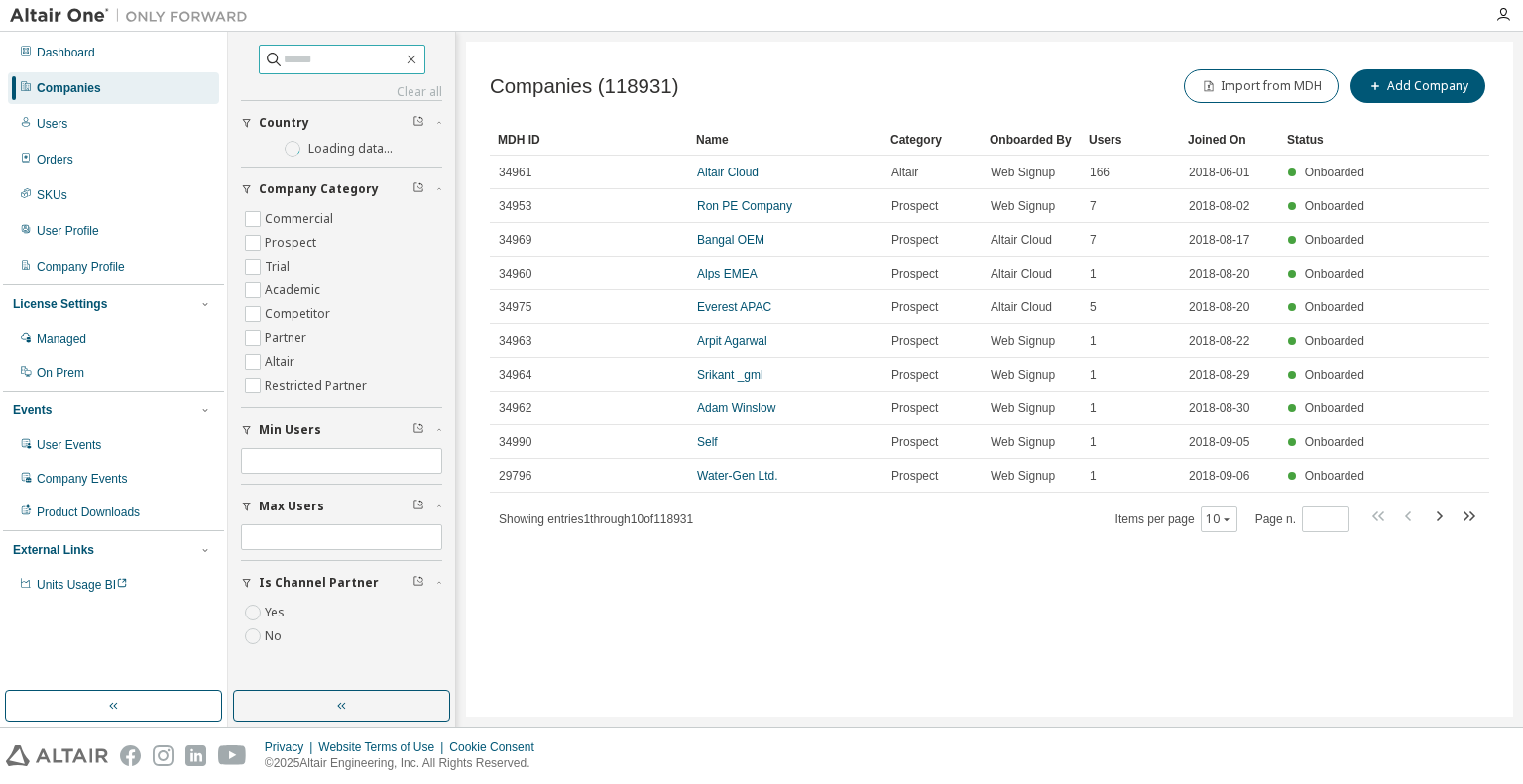 click at bounding box center [343, 59] 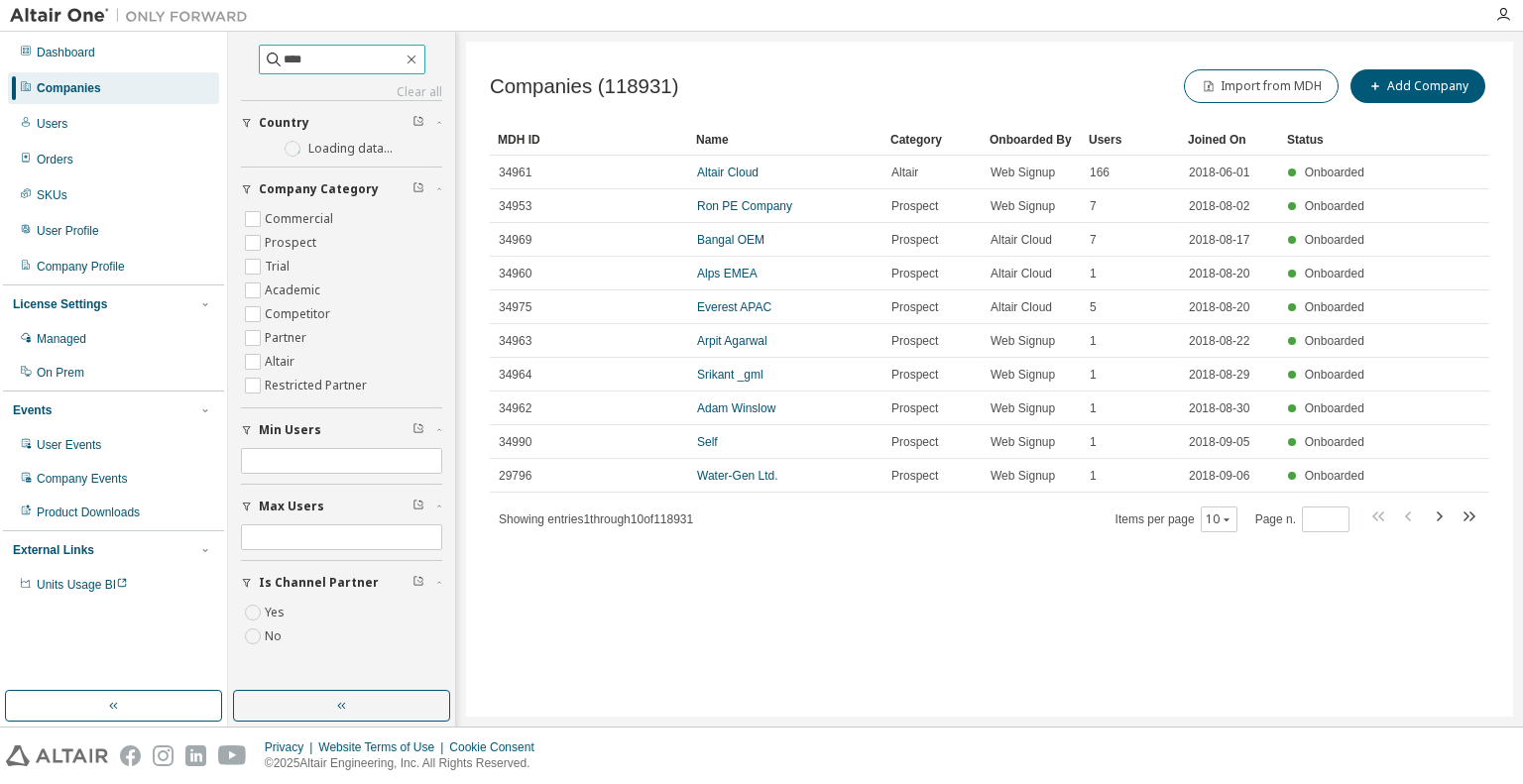 type on "****" 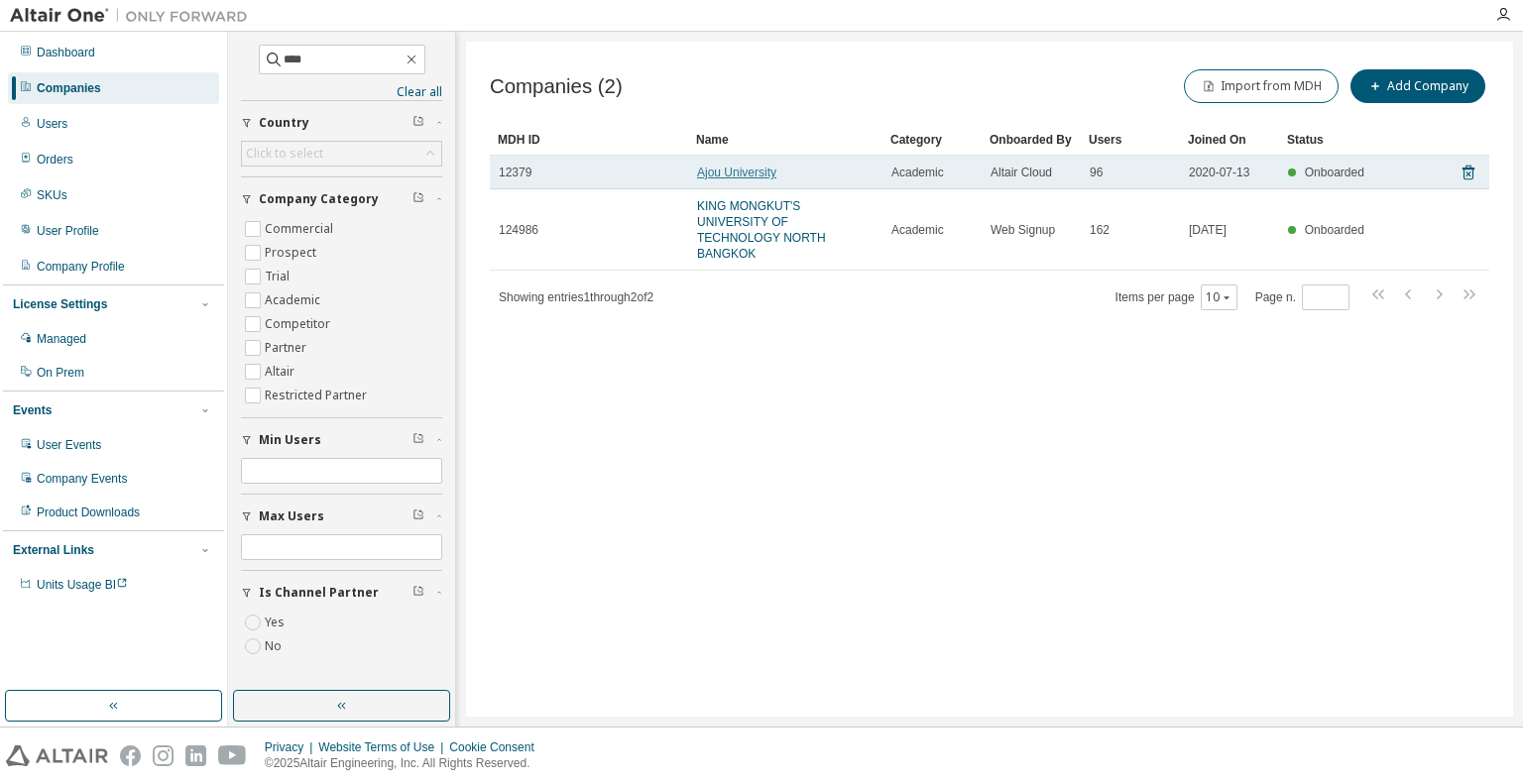 click on "Ajou University" at bounding box center [737, 172] 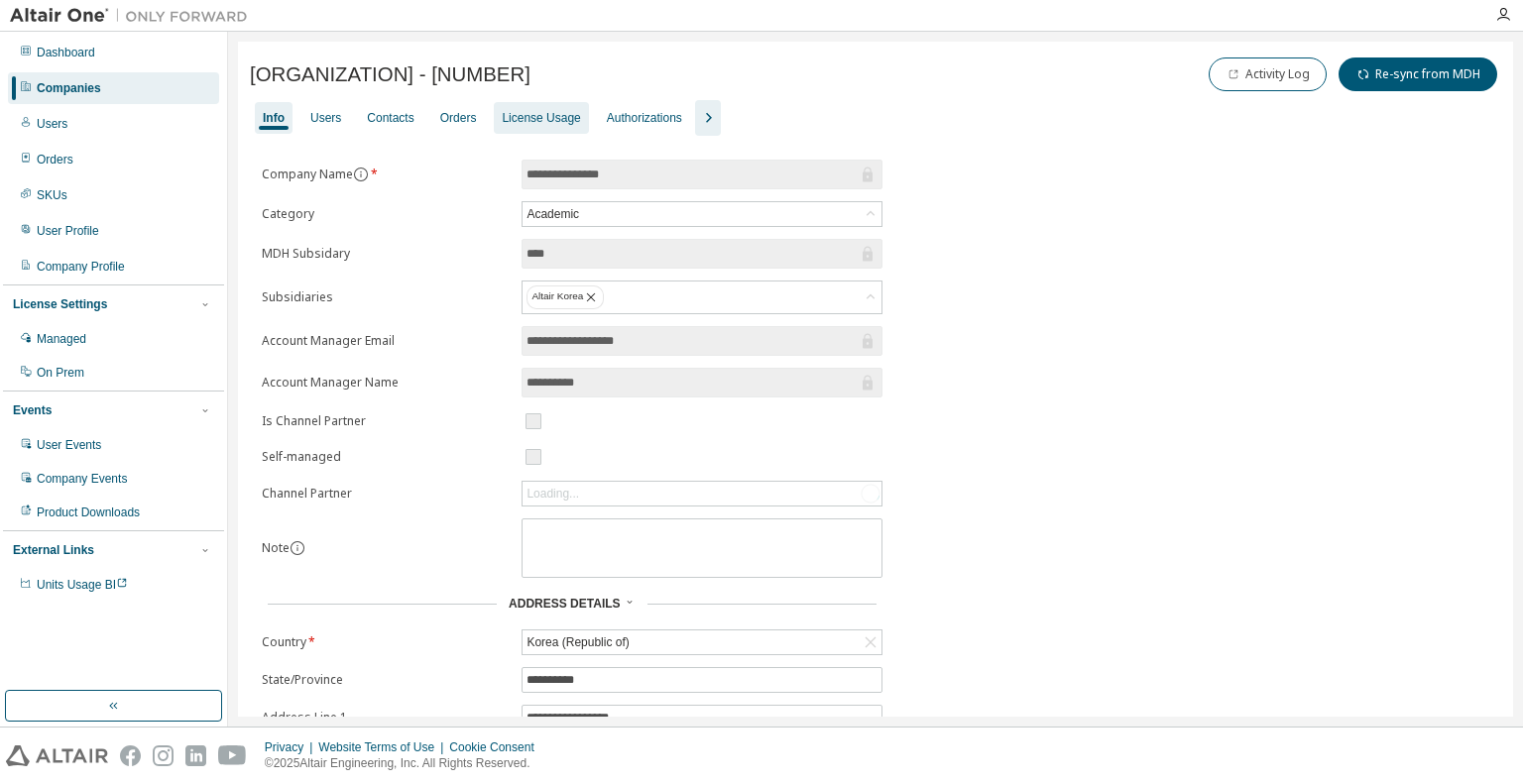 click on "License Usage" at bounding box center (540, 118) 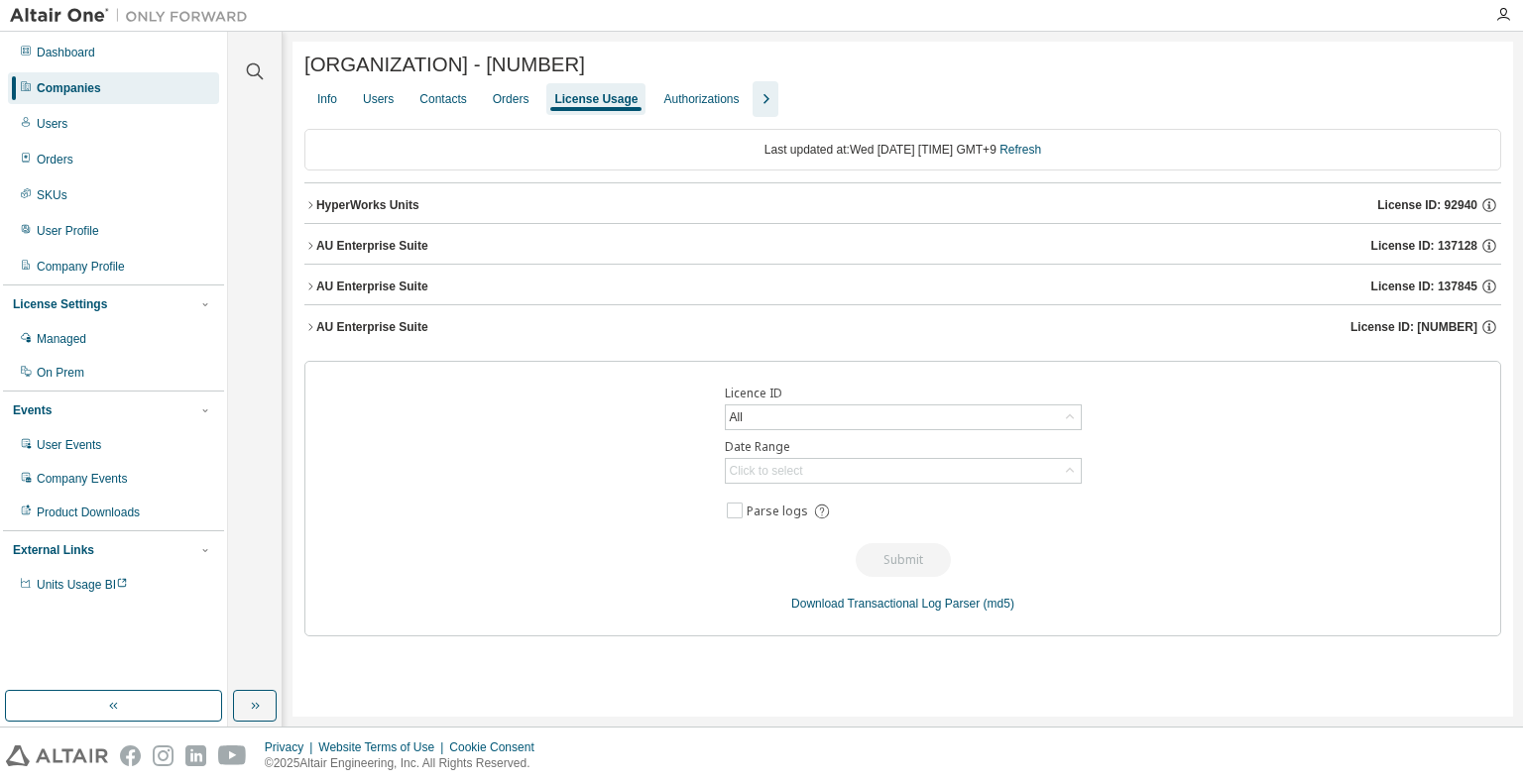 click 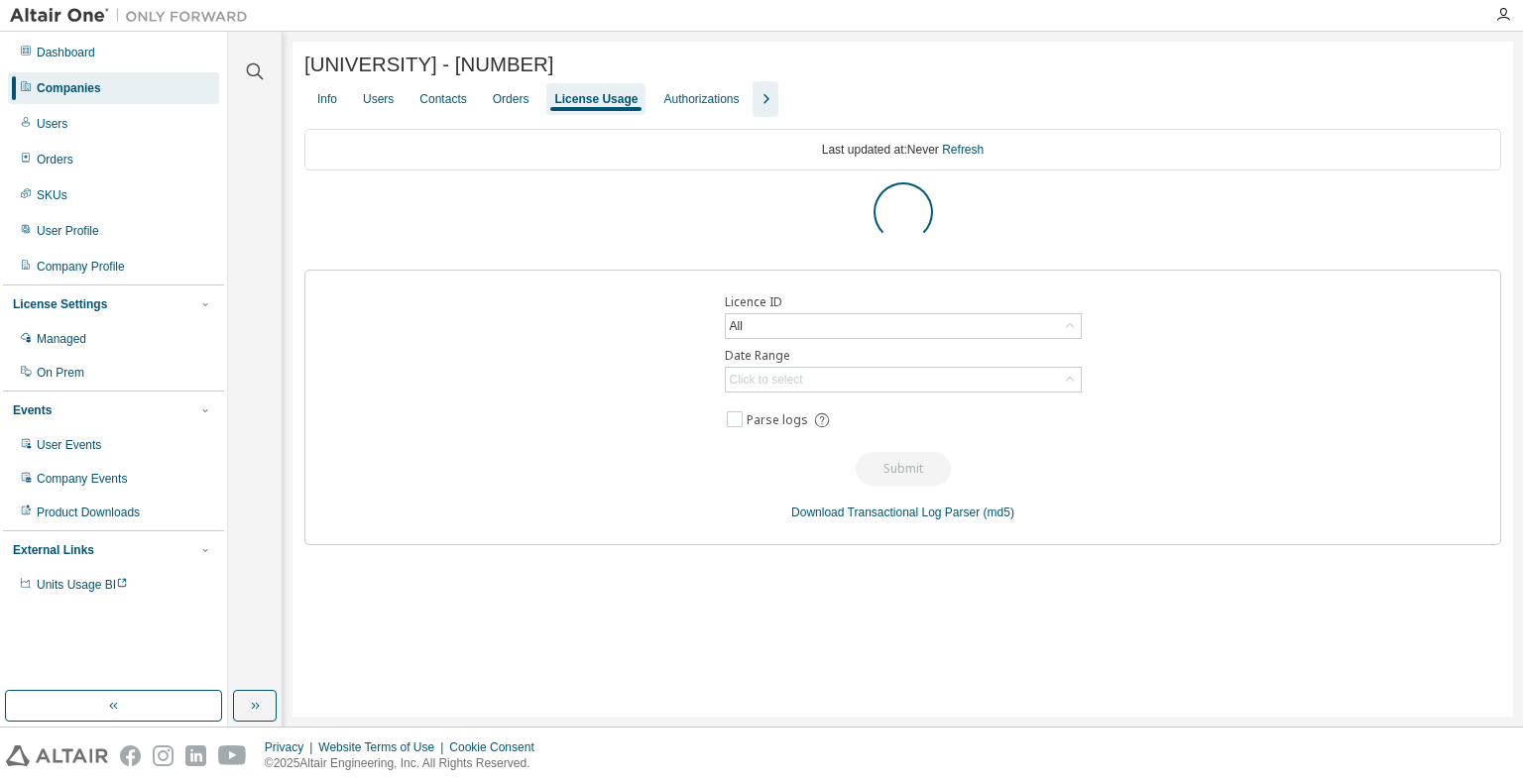 scroll, scrollTop: 0, scrollLeft: 0, axis: both 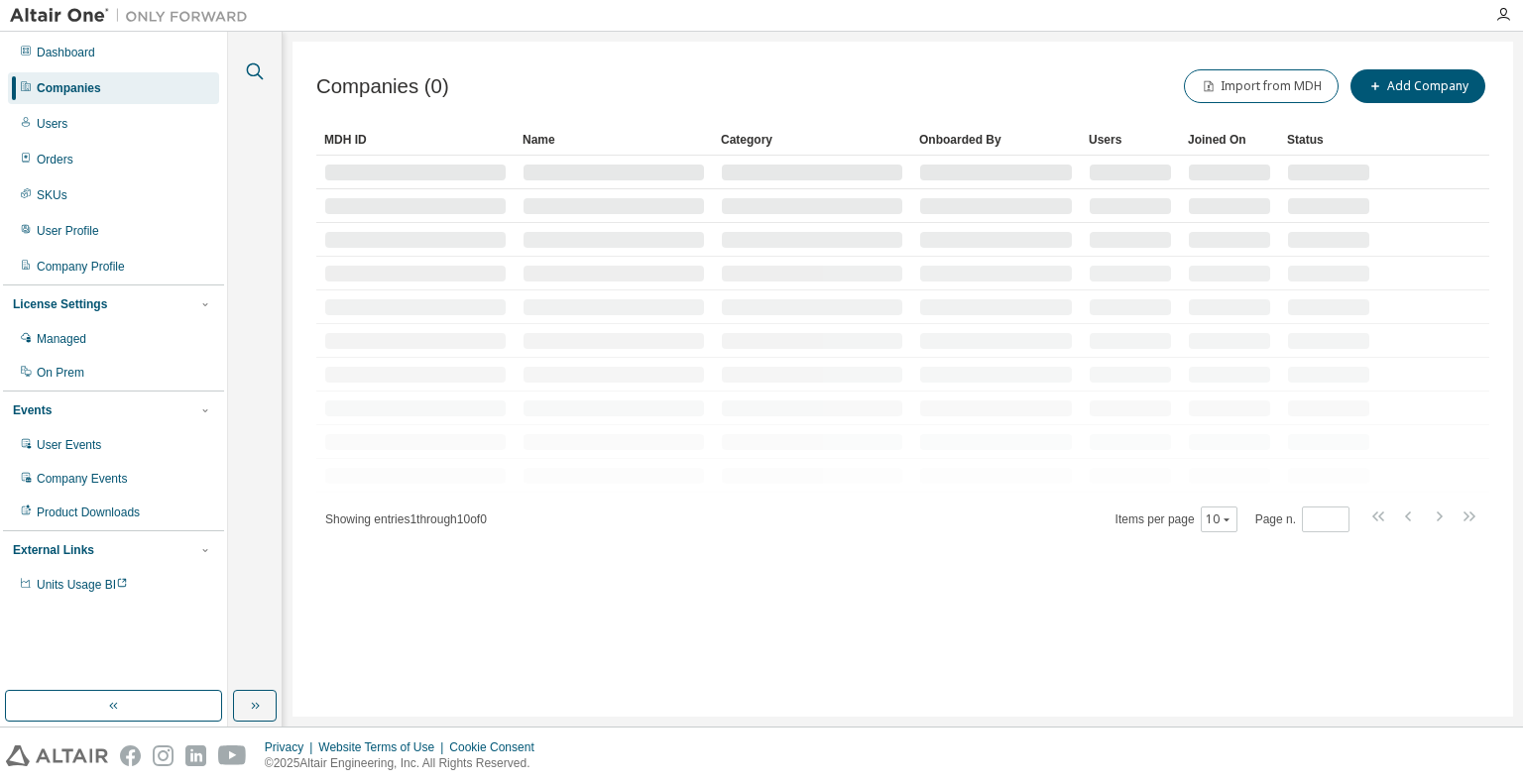 click 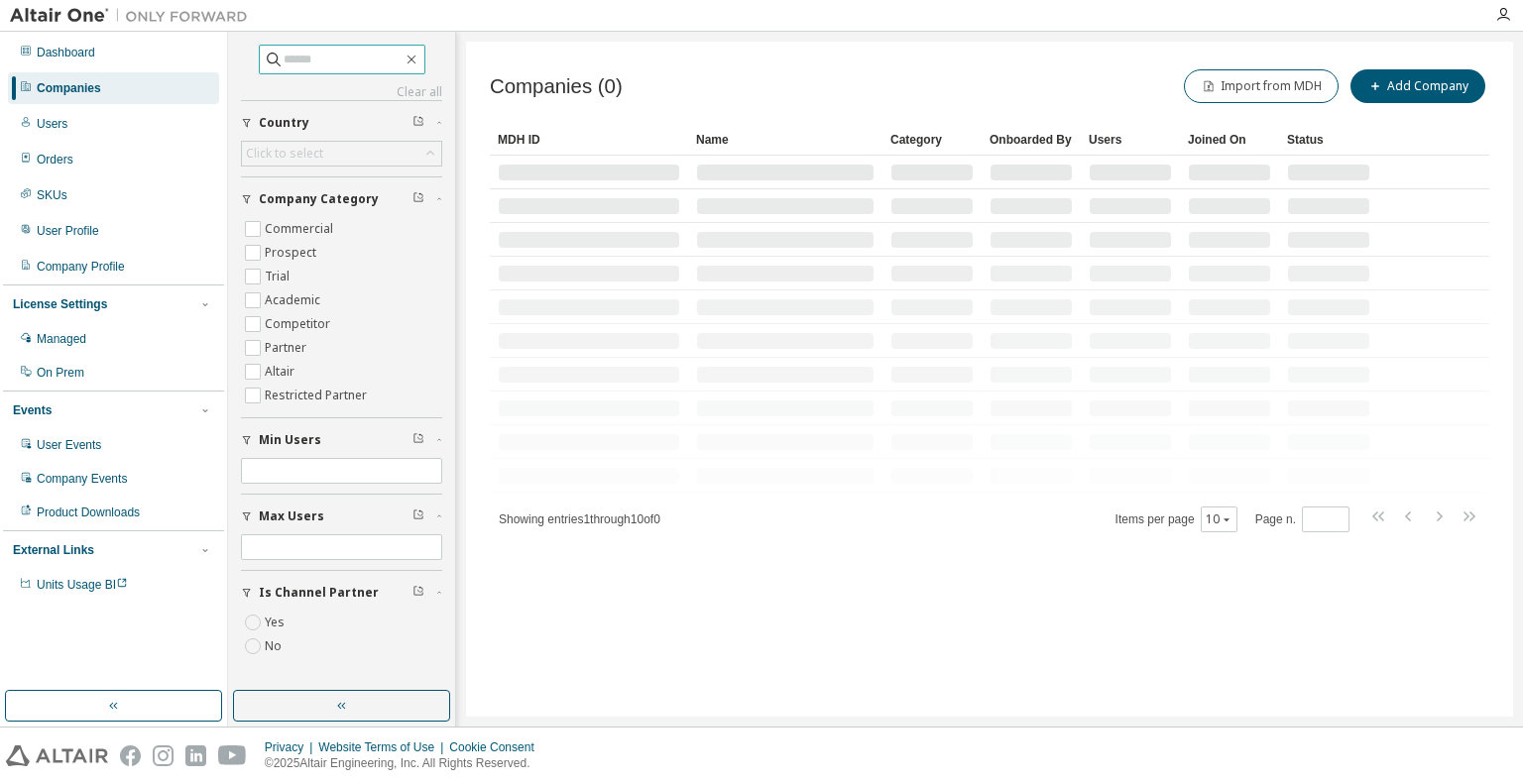 click at bounding box center (343, 59) 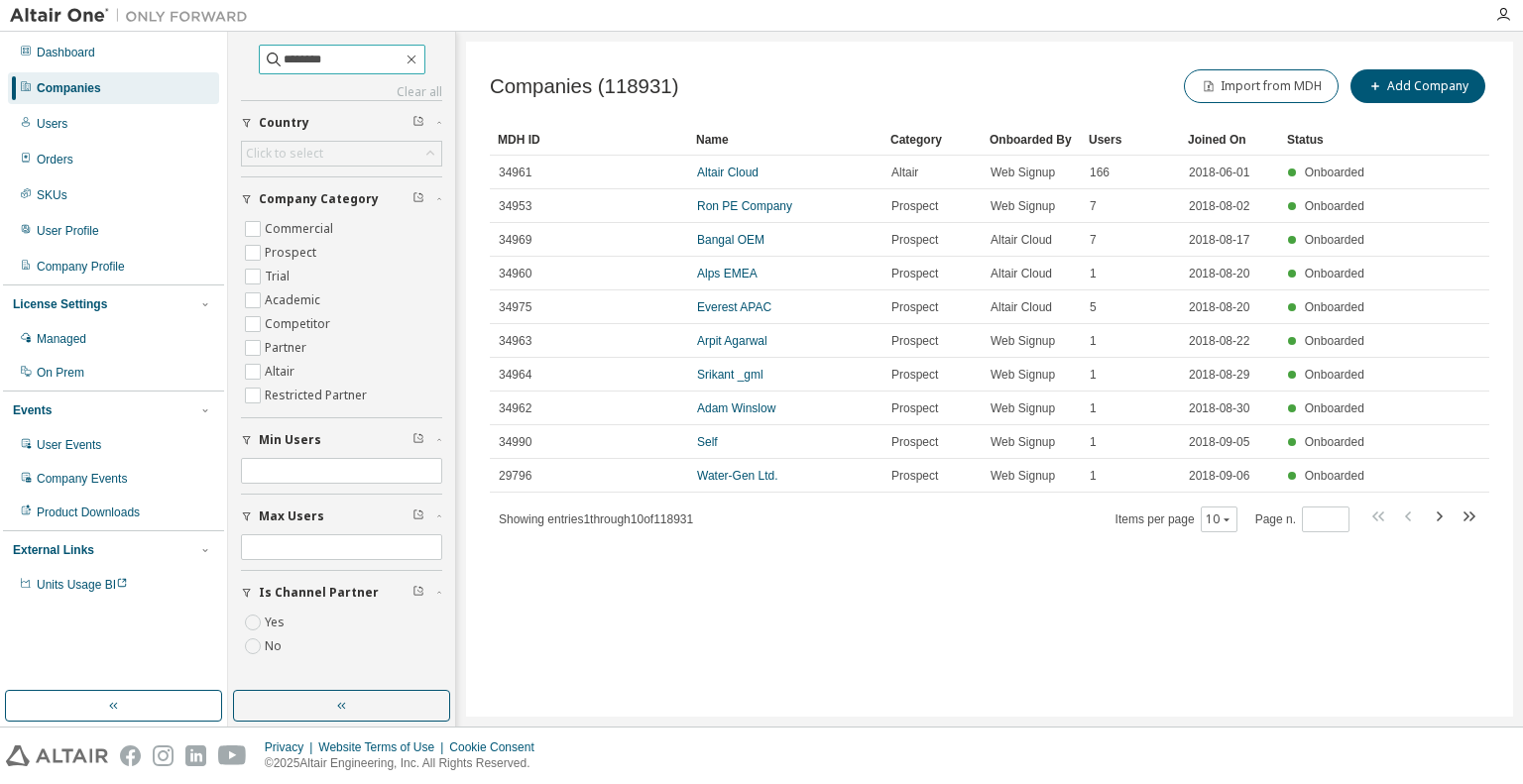 type on "********" 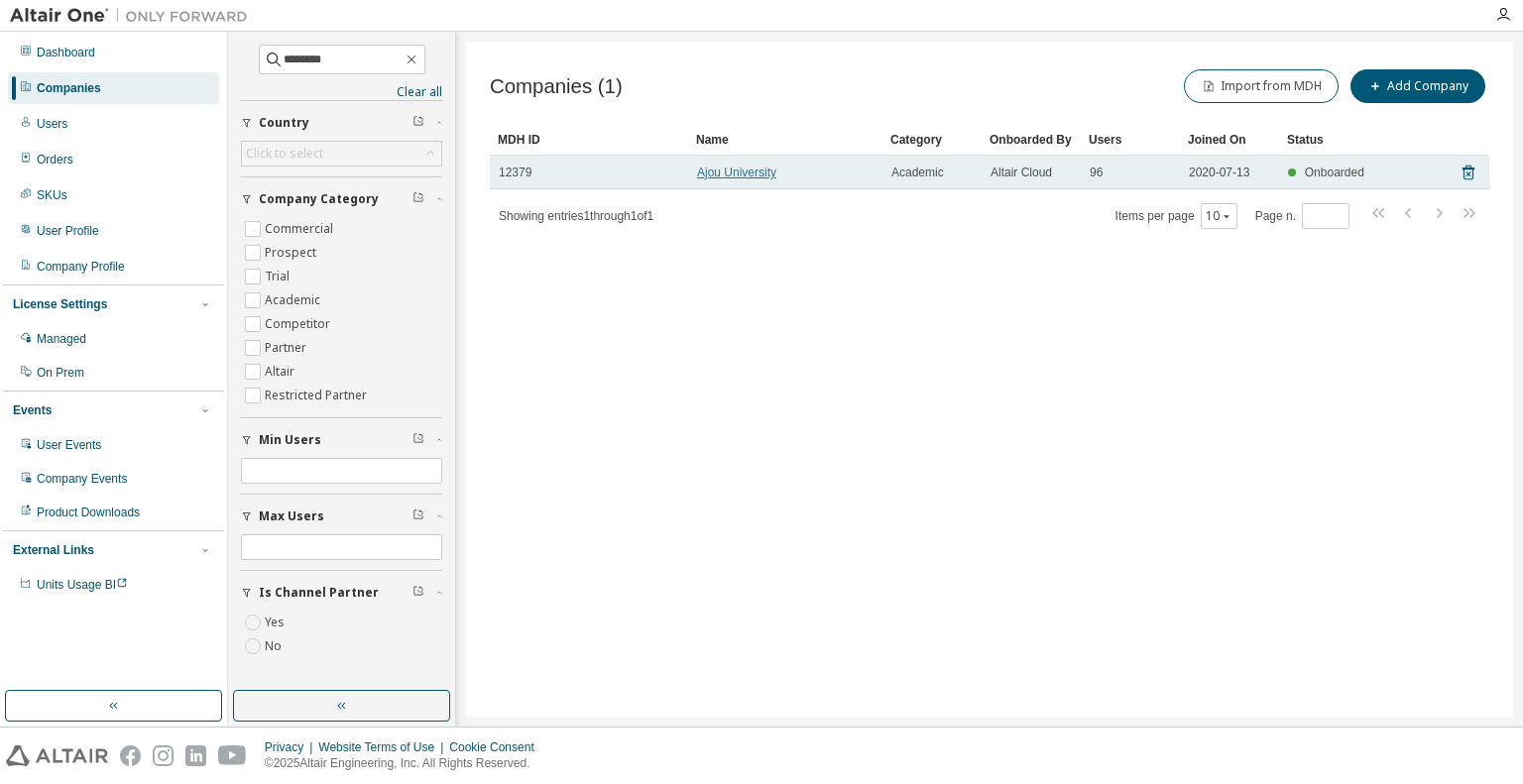 click on "Ajou University" at bounding box center [737, 172] 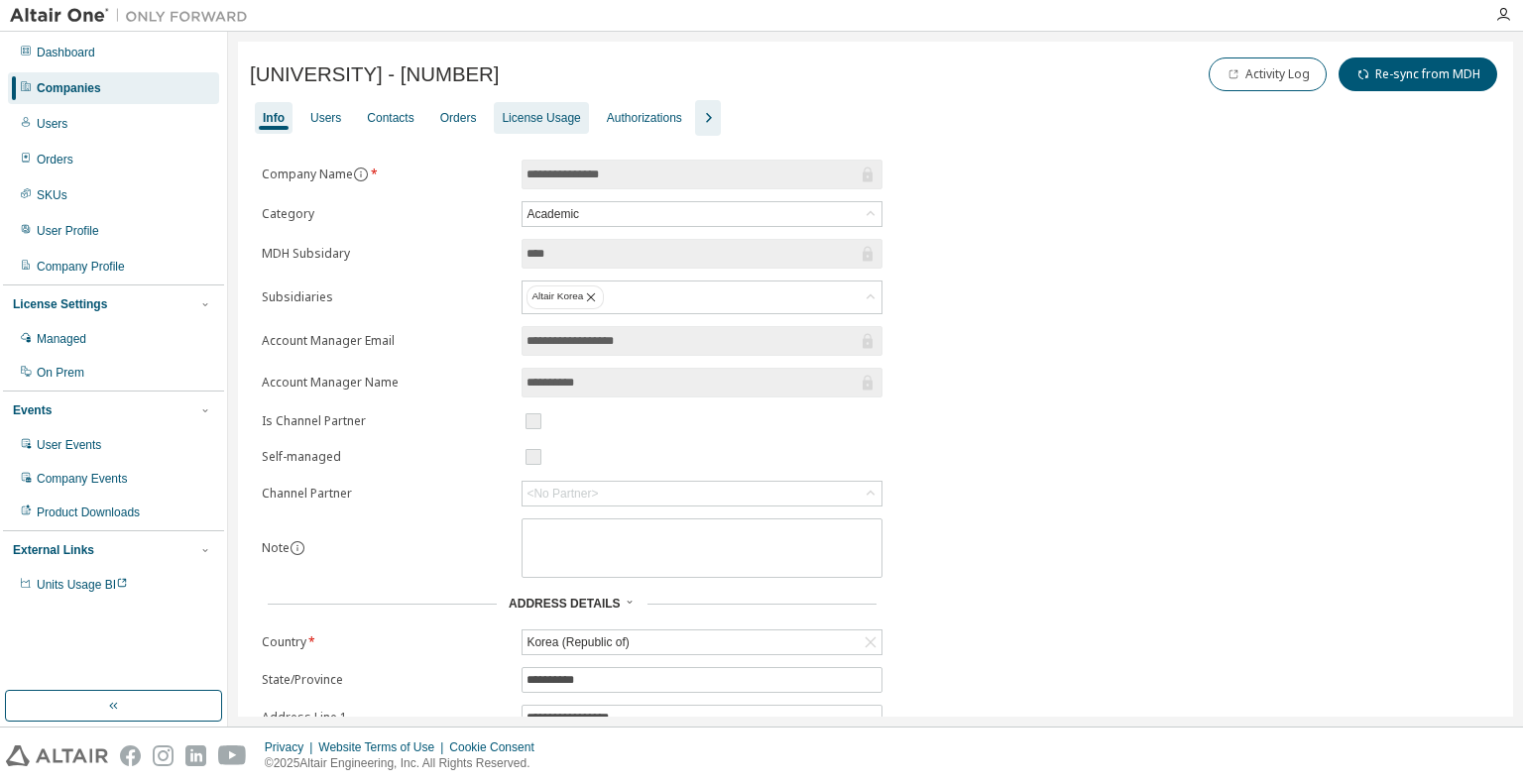 click on "License Usage" at bounding box center (540, 118) 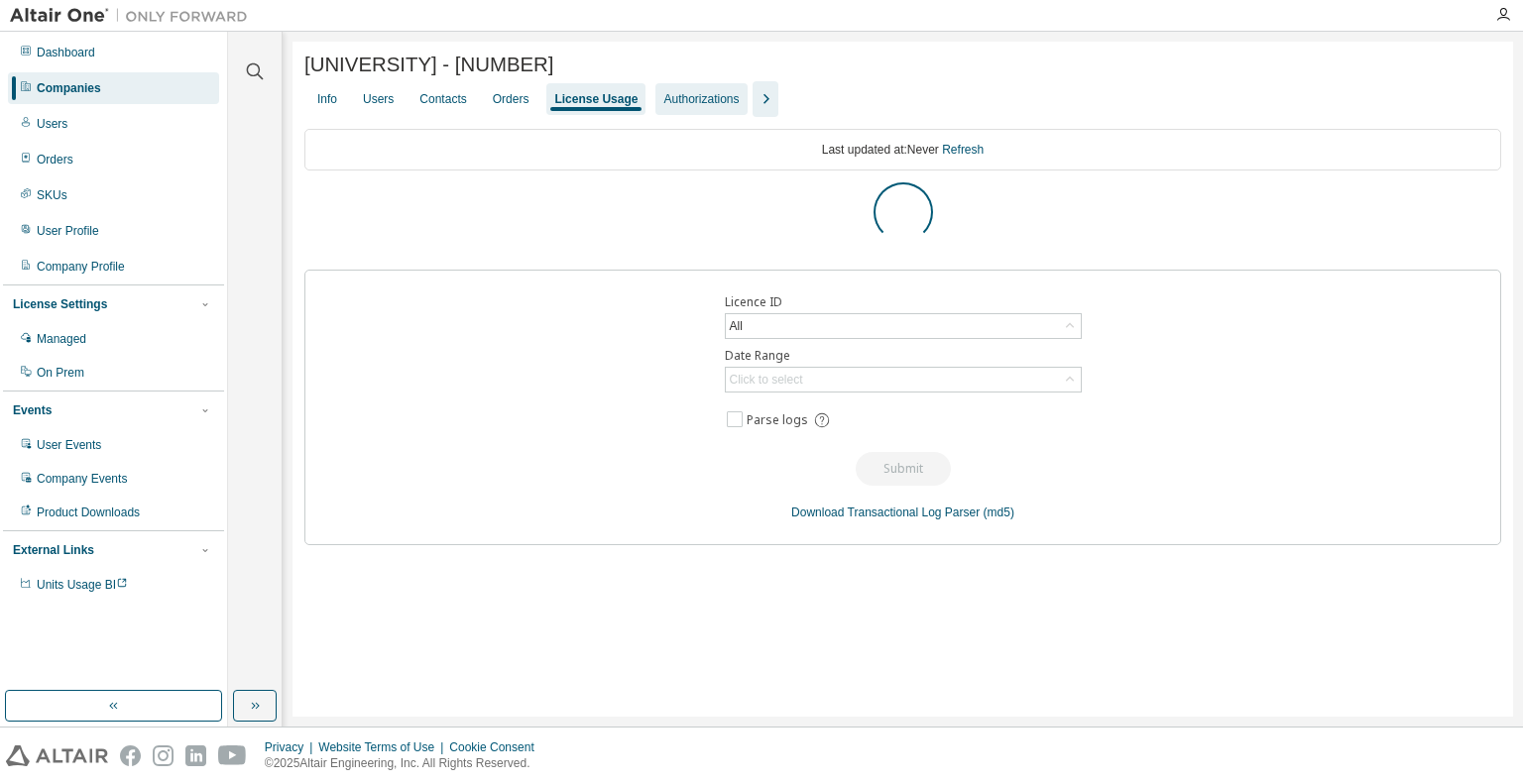 click on "Authorizations" at bounding box center (701, 99) 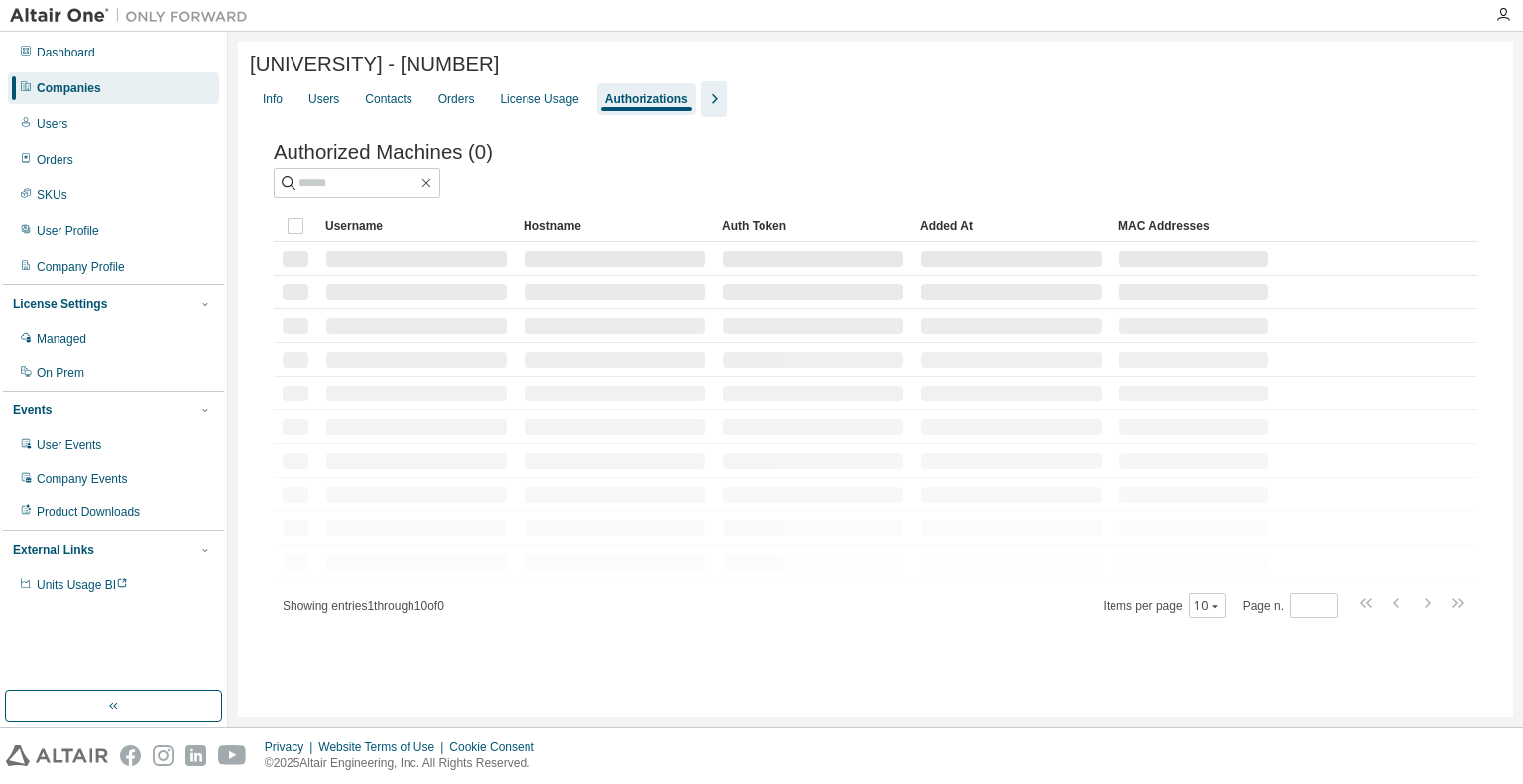click 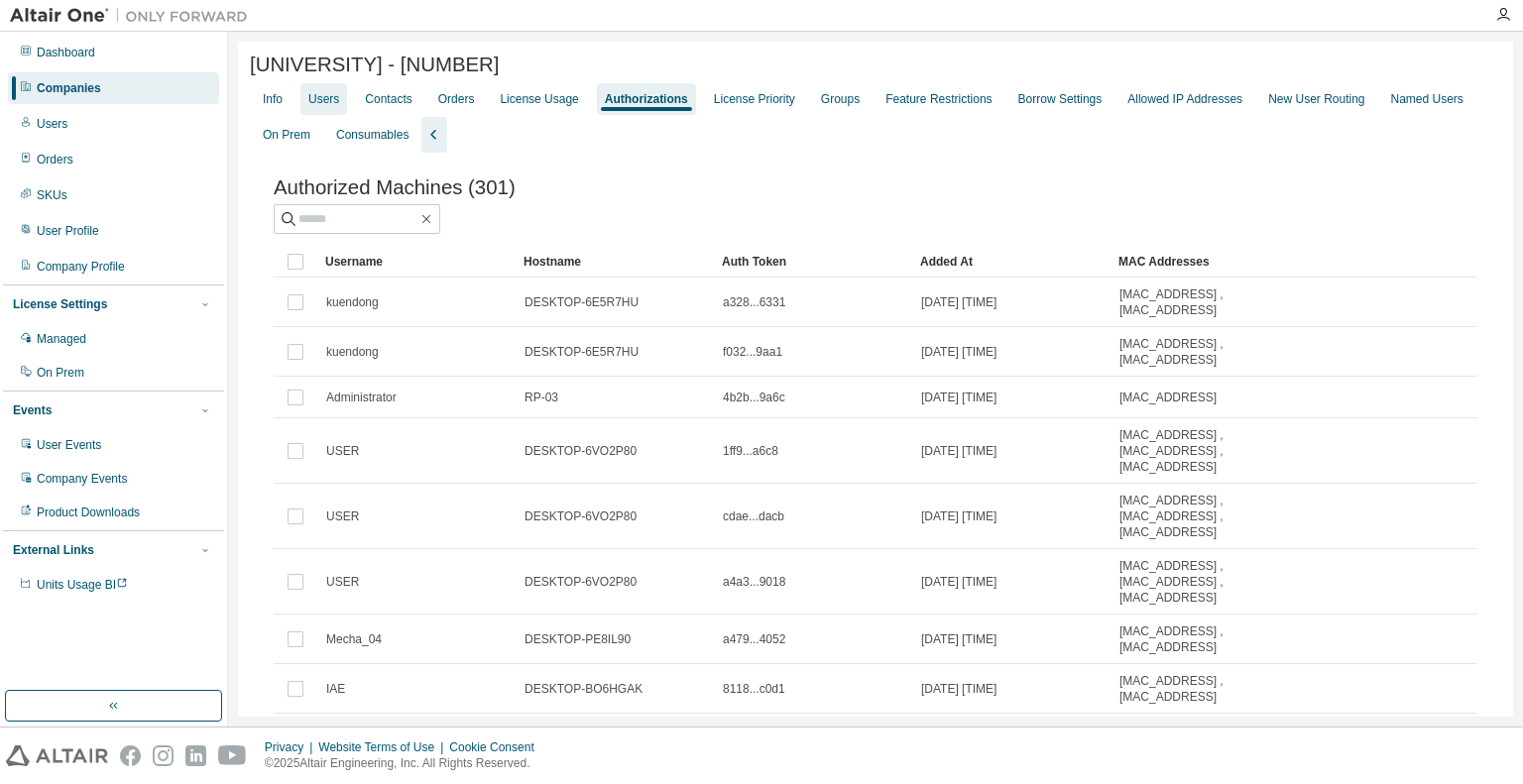 click on "Users" at bounding box center [323, 99] 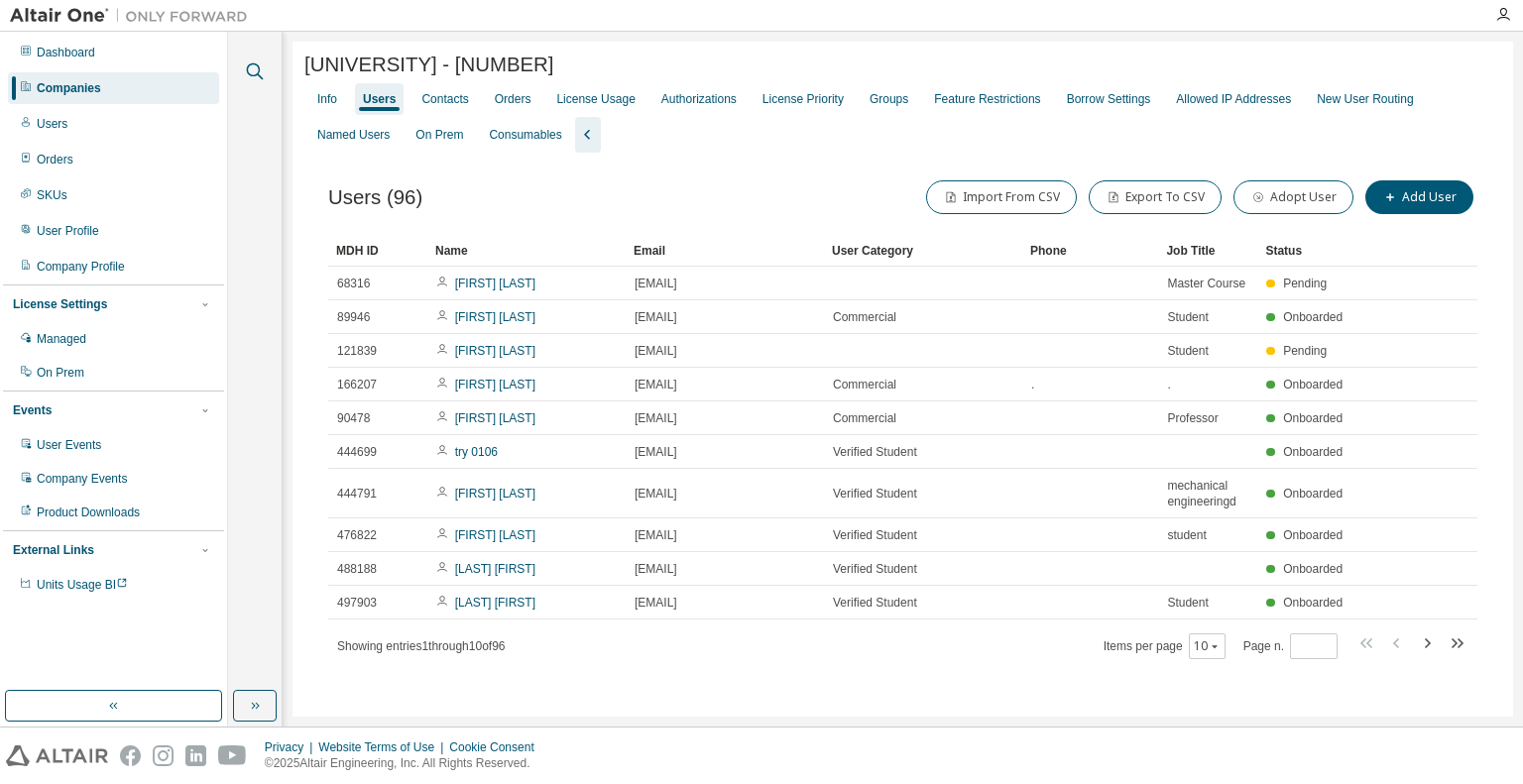 click 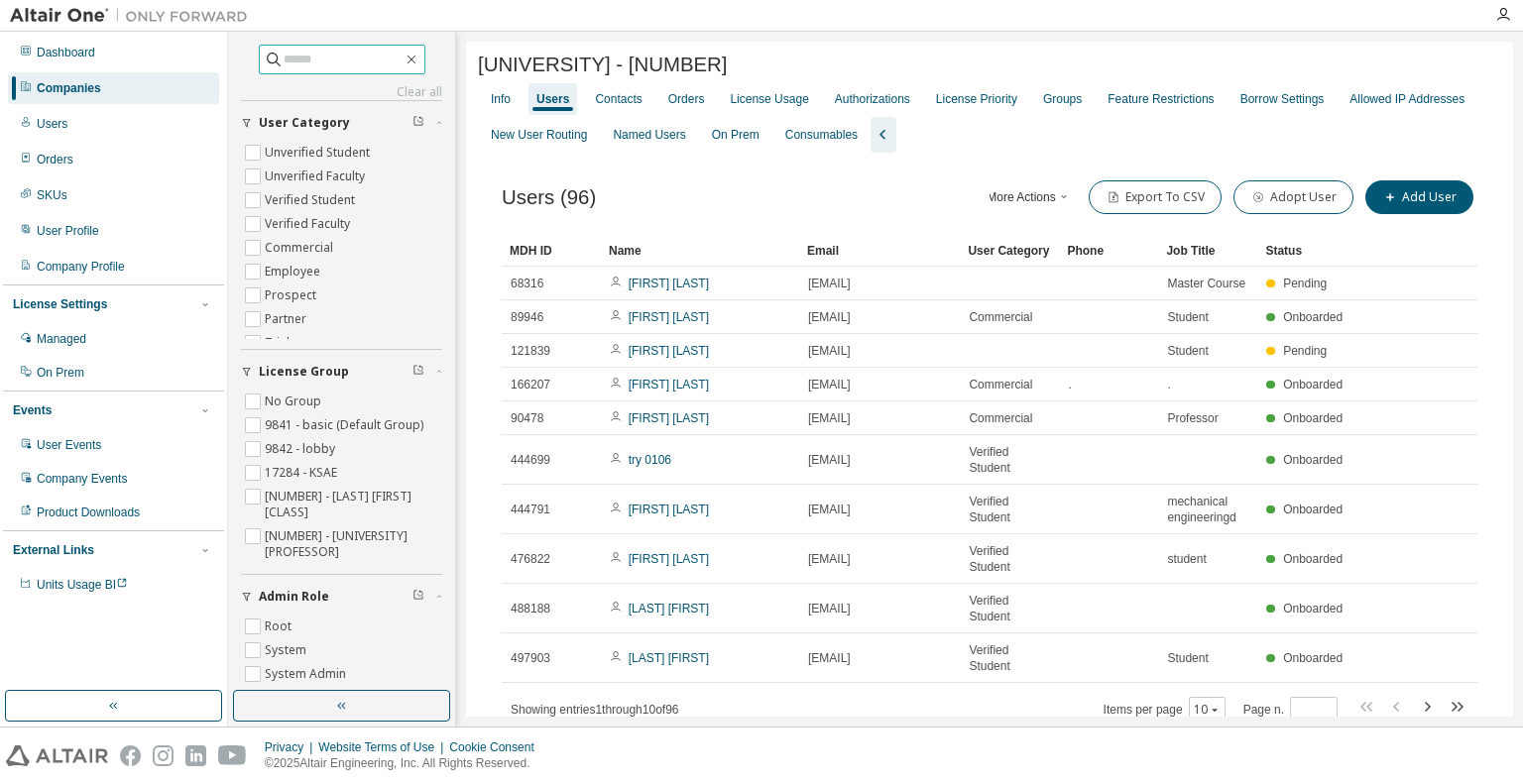 click at bounding box center [343, 59] 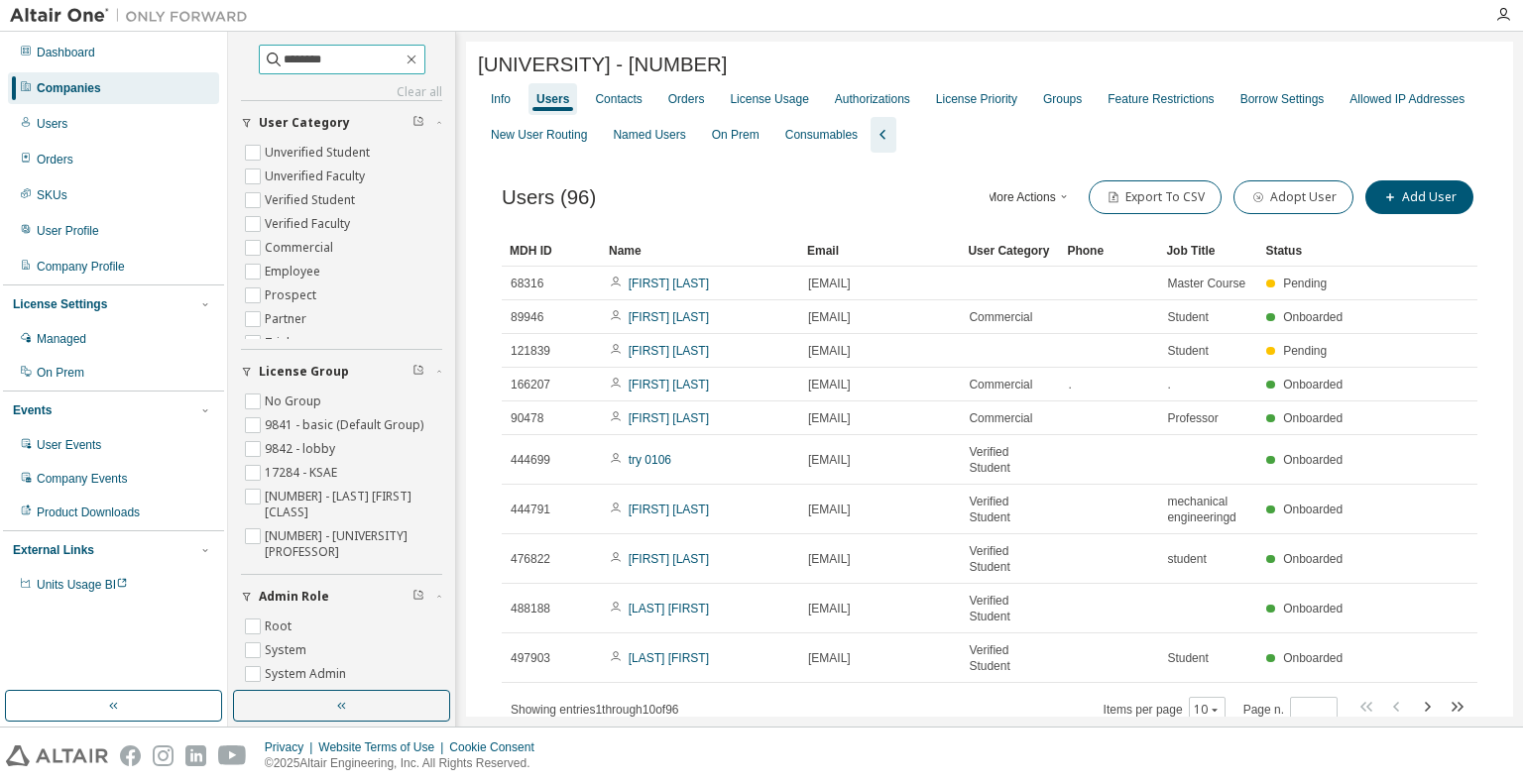 type on "********" 